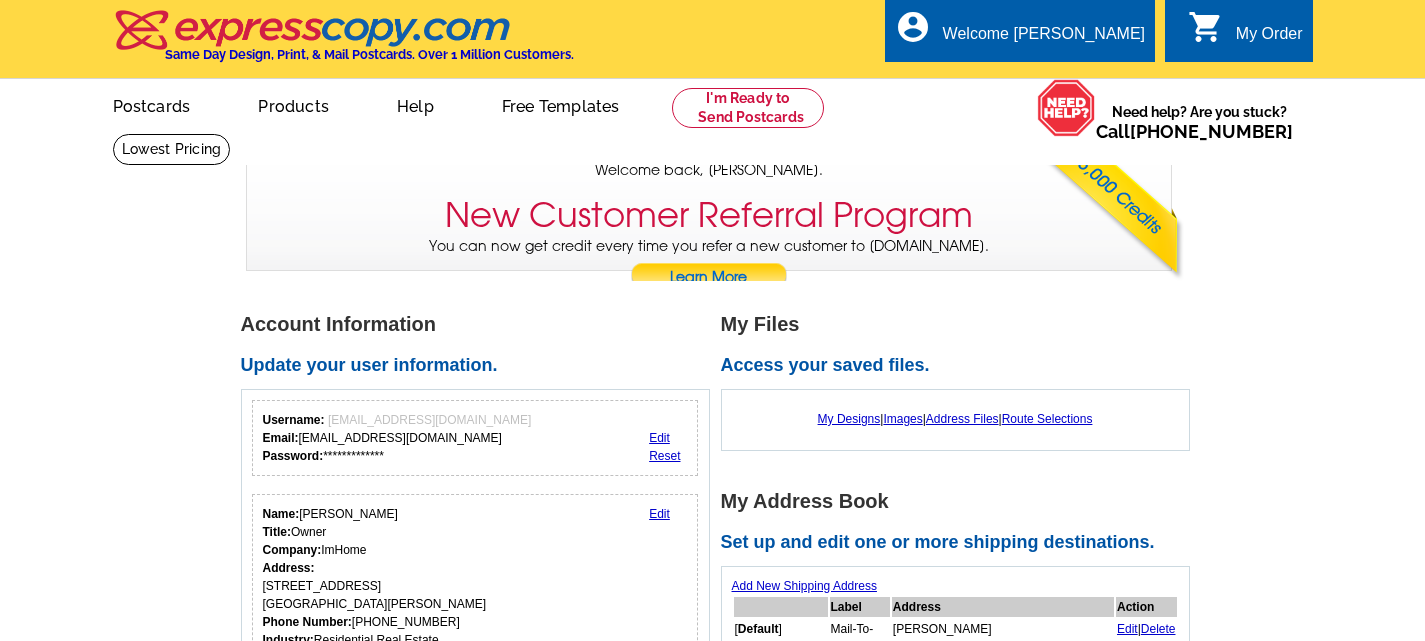 scroll, scrollTop: 0, scrollLeft: 0, axis: both 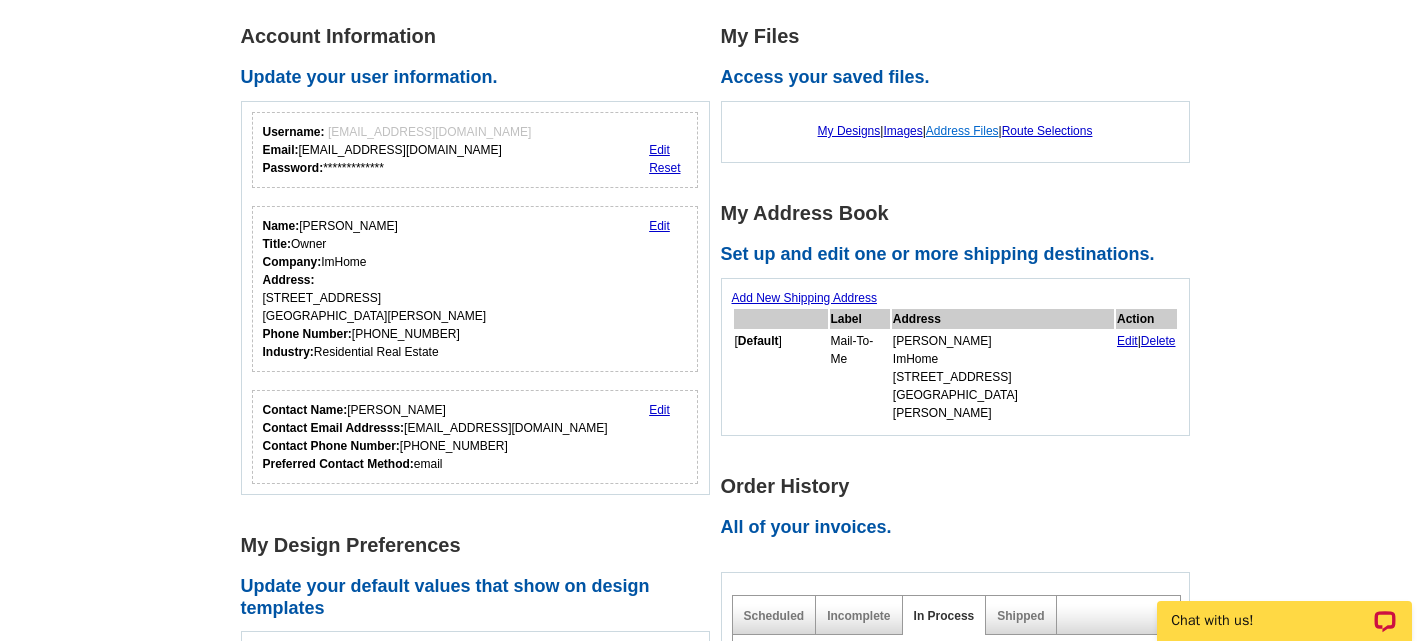 click on "Address Files" at bounding box center [962, 131] 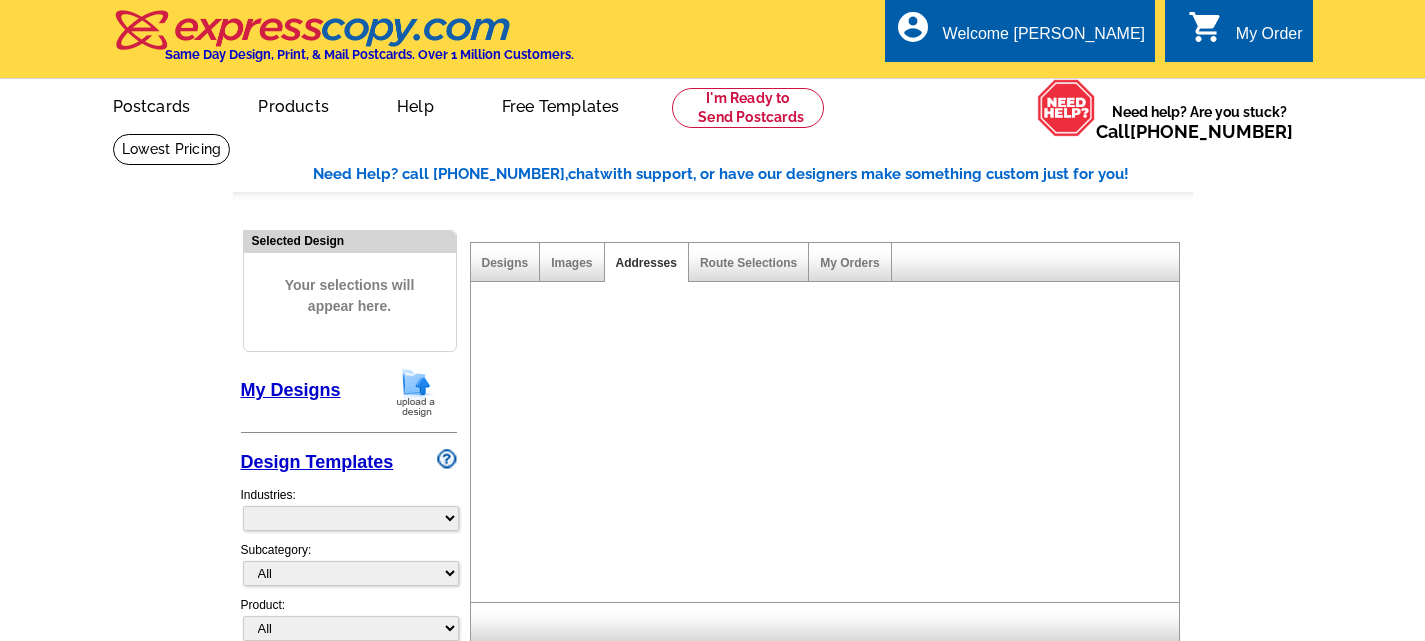 scroll, scrollTop: 0, scrollLeft: 0, axis: both 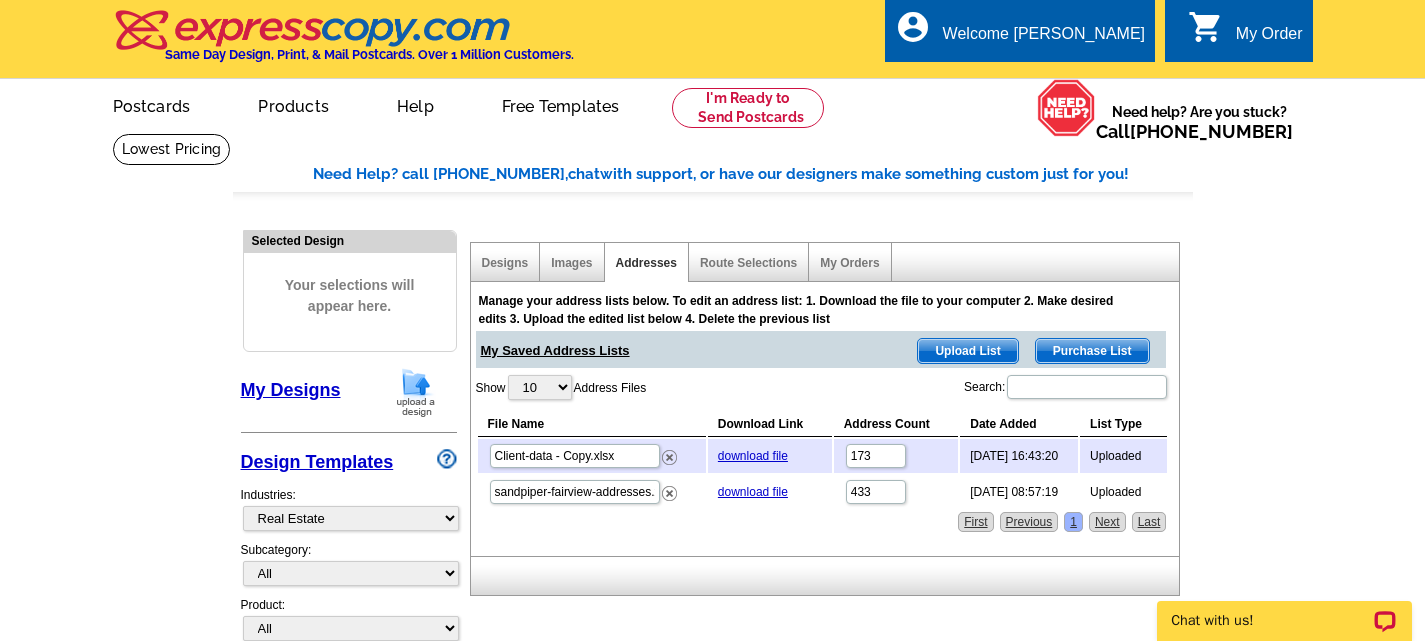 click on "Upload List" at bounding box center (967, 351) 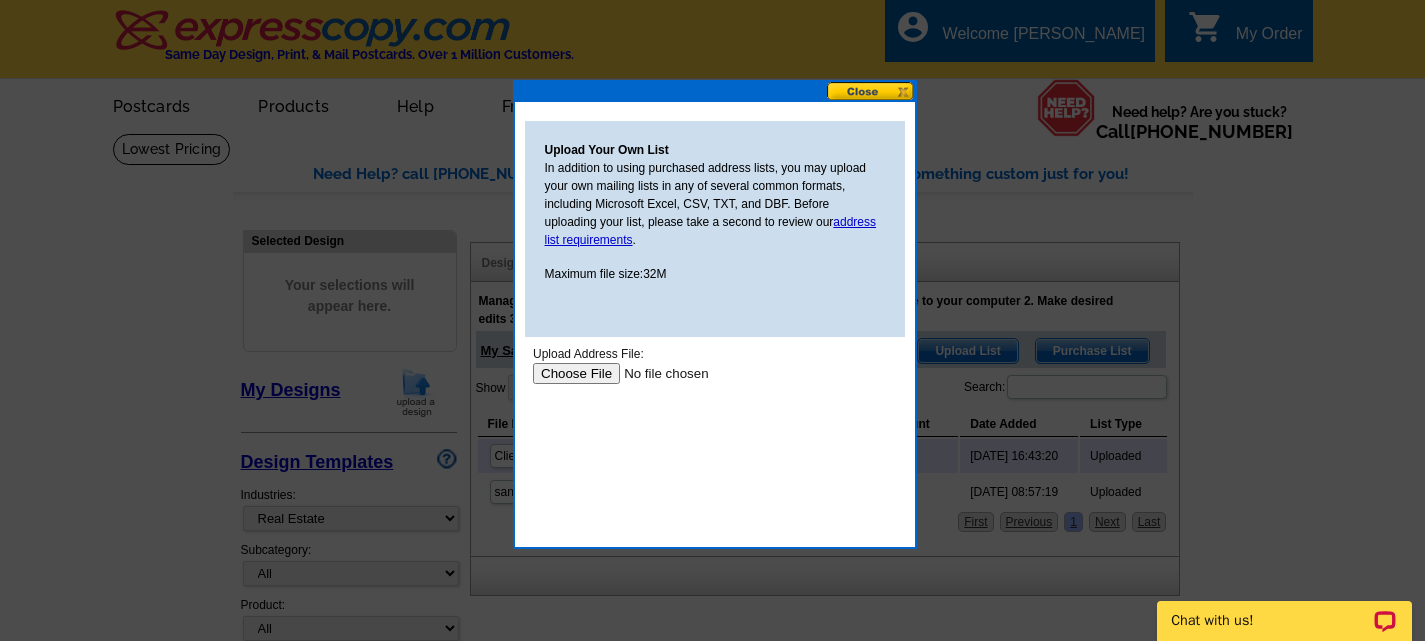 scroll, scrollTop: 0, scrollLeft: 0, axis: both 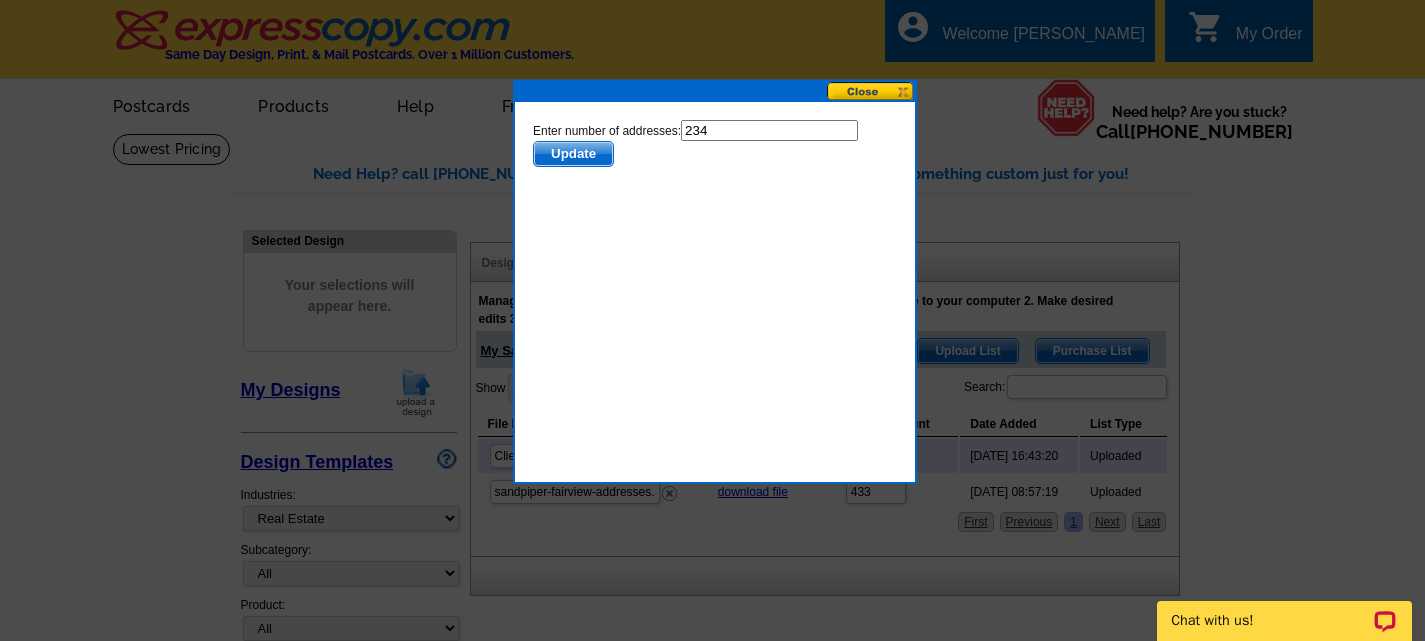 click on "Update" at bounding box center [572, 154] 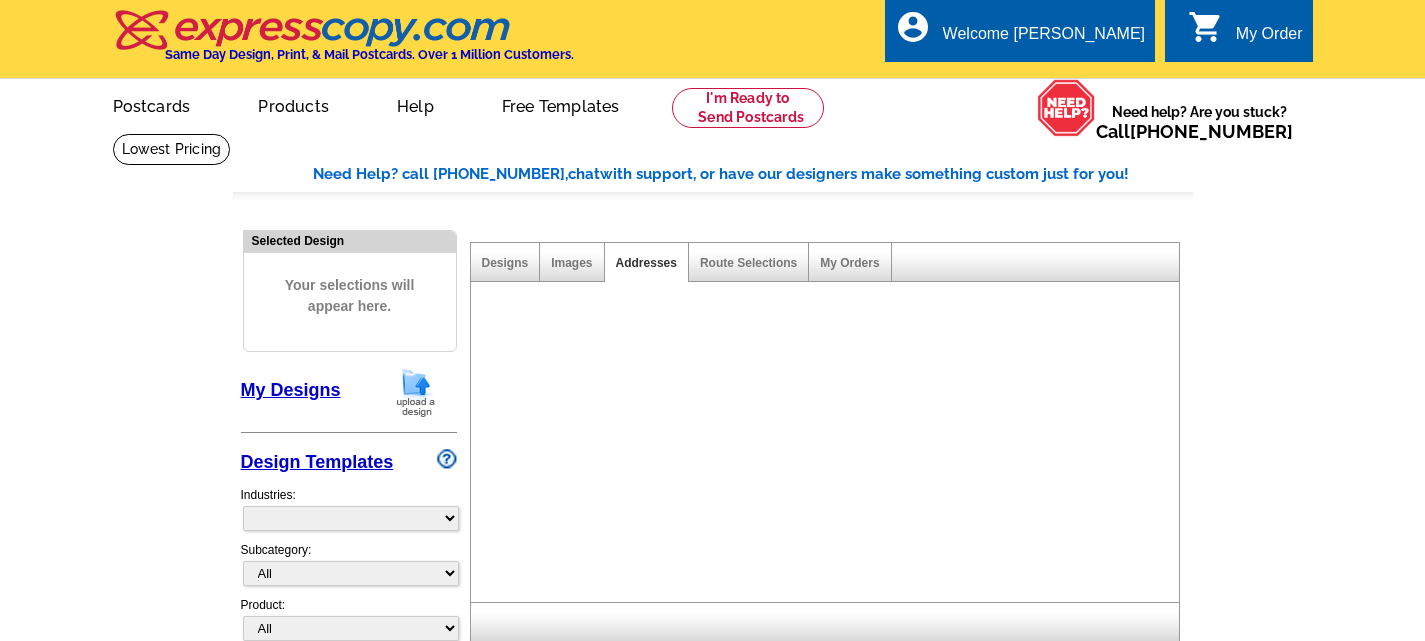 scroll, scrollTop: 0, scrollLeft: 0, axis: both 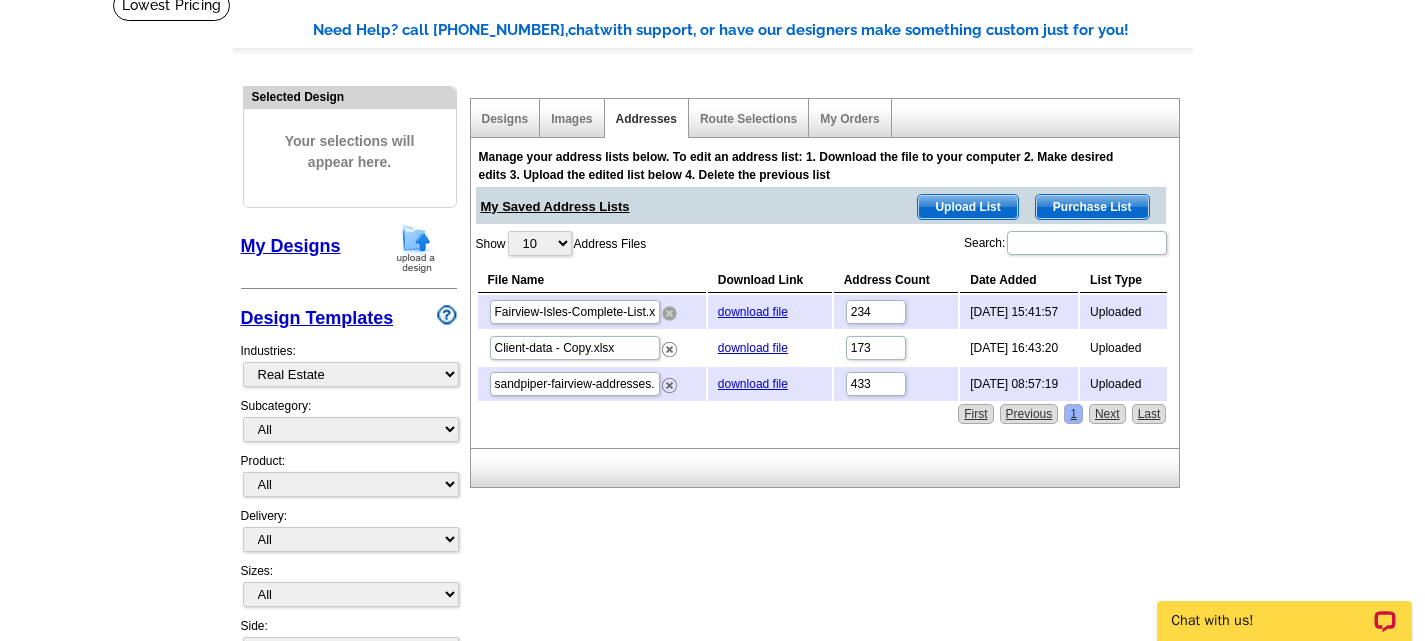 click at bounding box center (669, 313) 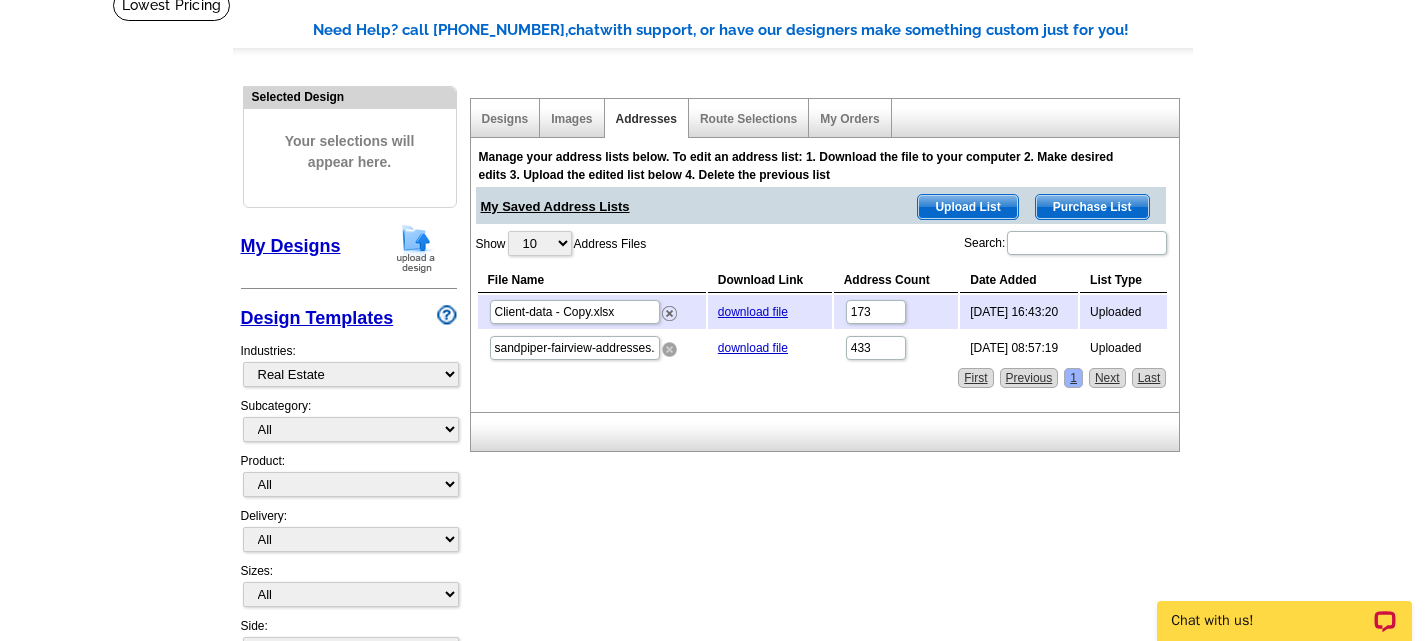 click at bounding box center (669, 349) 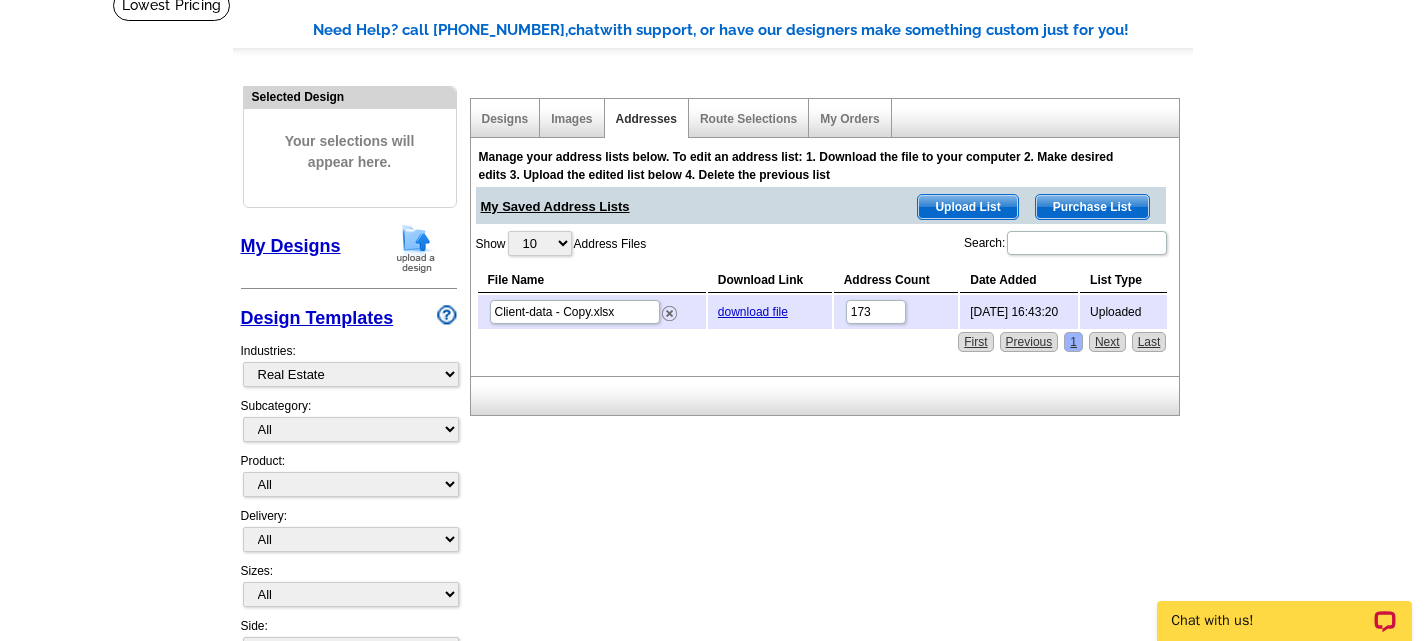 click on "Upload List" at bounding box center [967, 207] 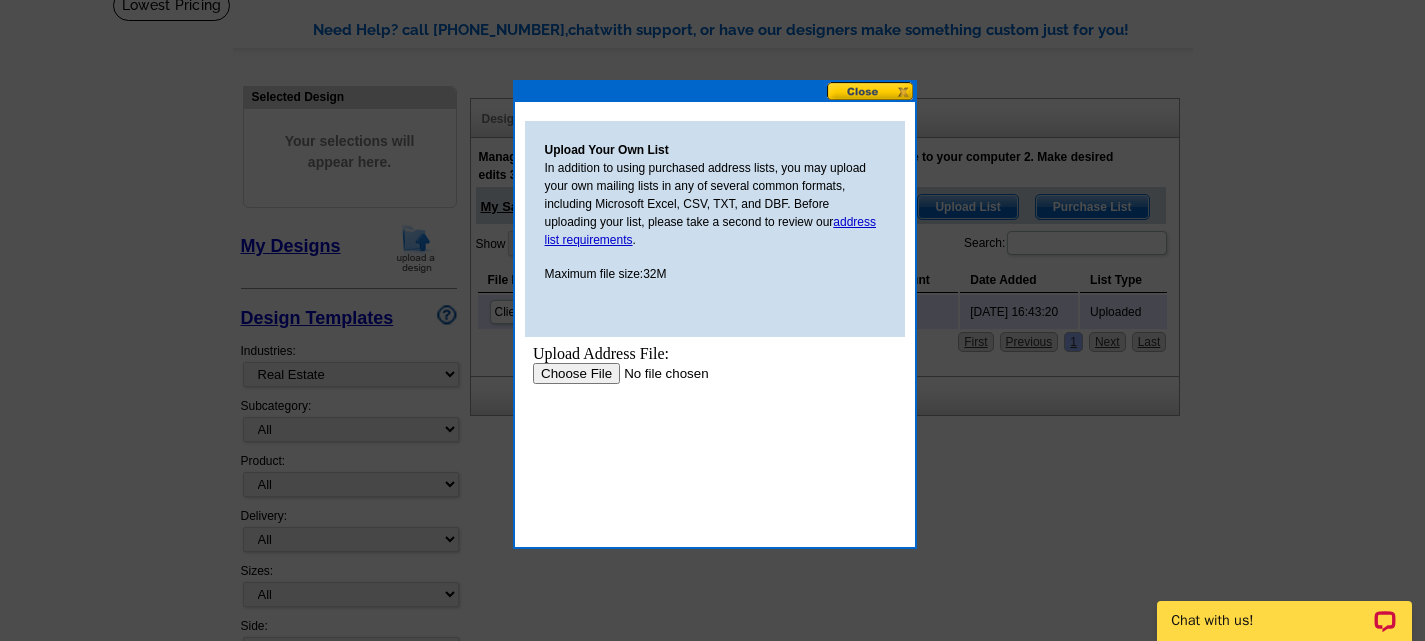 scroll, scrollTop: 0, scrollLeft: 0, axis: both 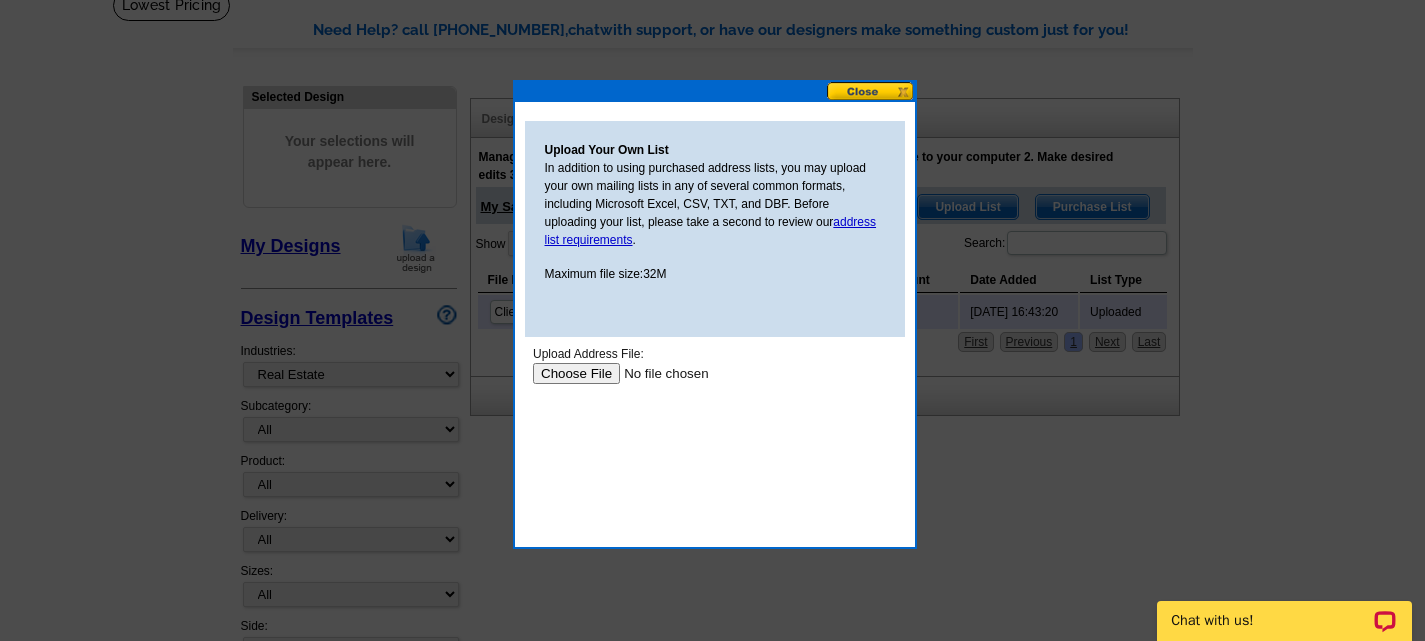 click at bounding box center (658, 373) 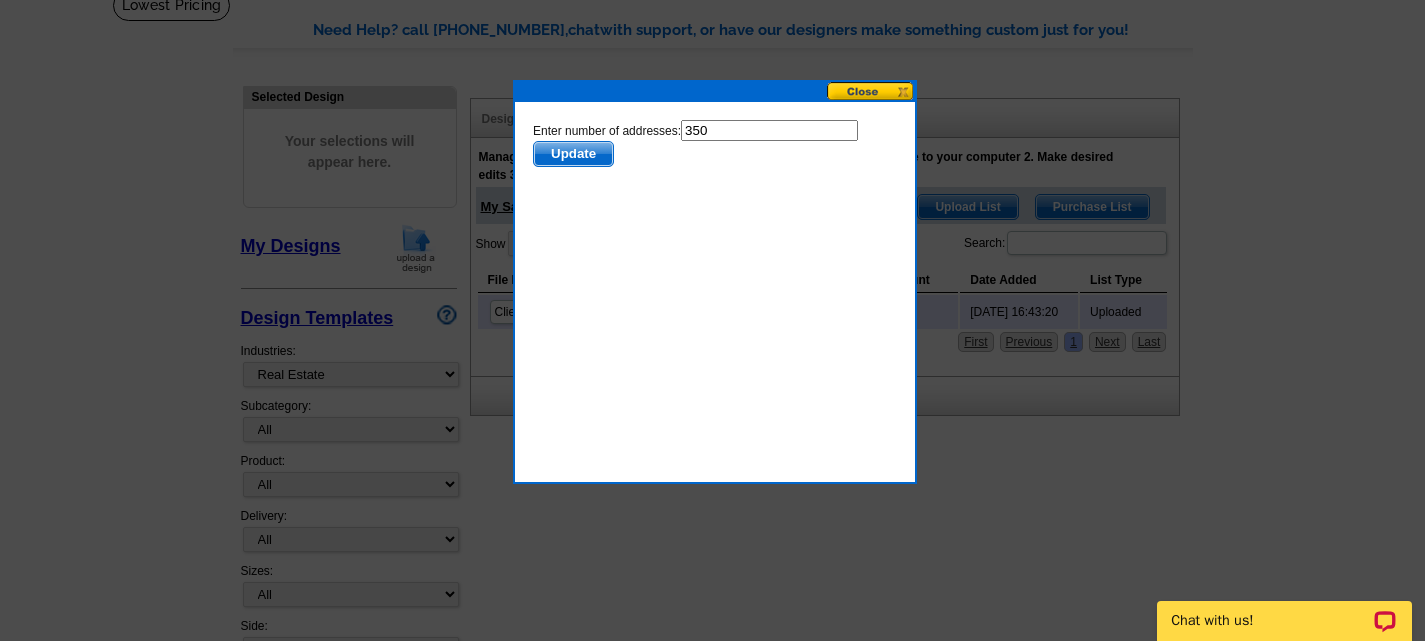scroll, scrollTop: 0, scrollLeft: 0, axis: both 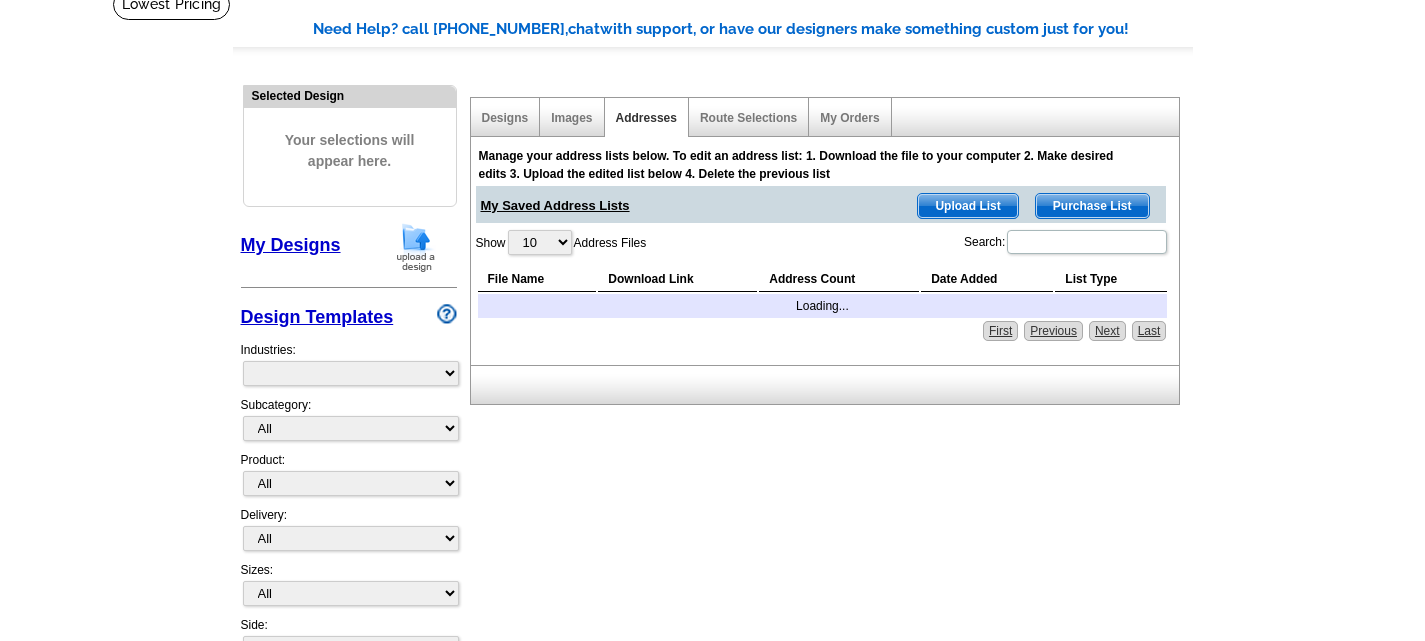 select on "785" 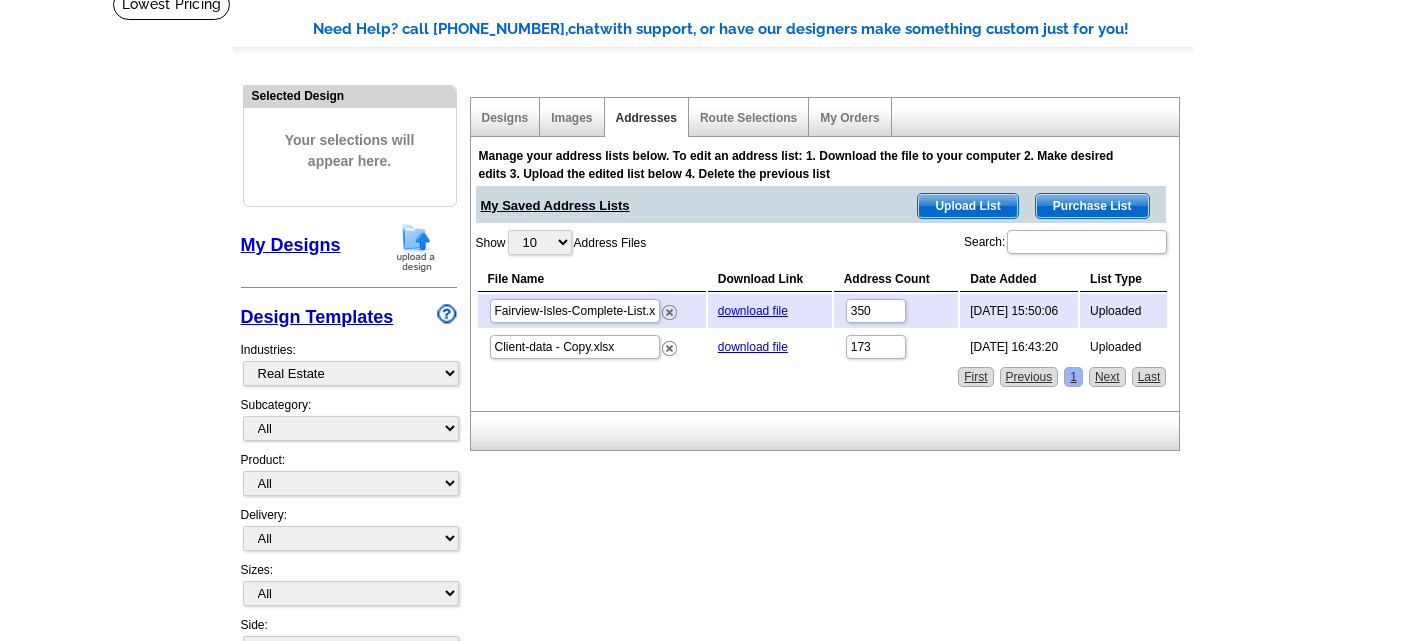 scroll, scrollTop: 144, scrollLeft: 0, axis: vertical 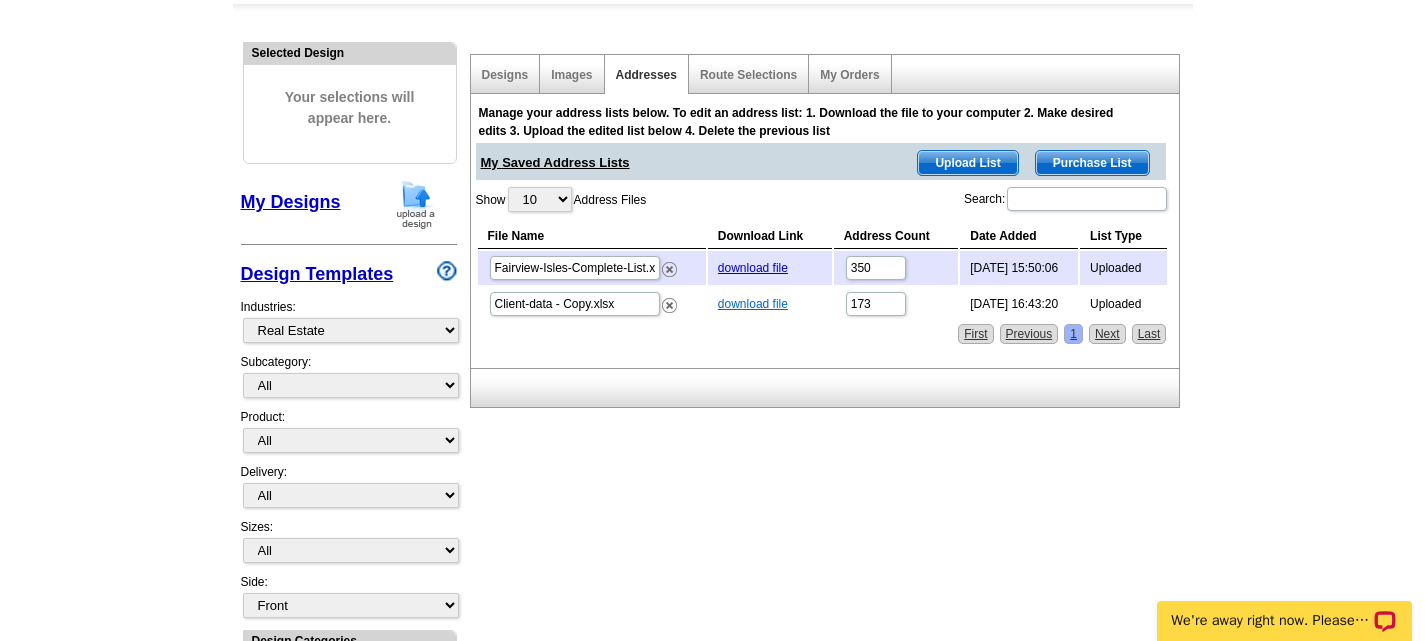 click on "download file" at bounding box center (753, 304) 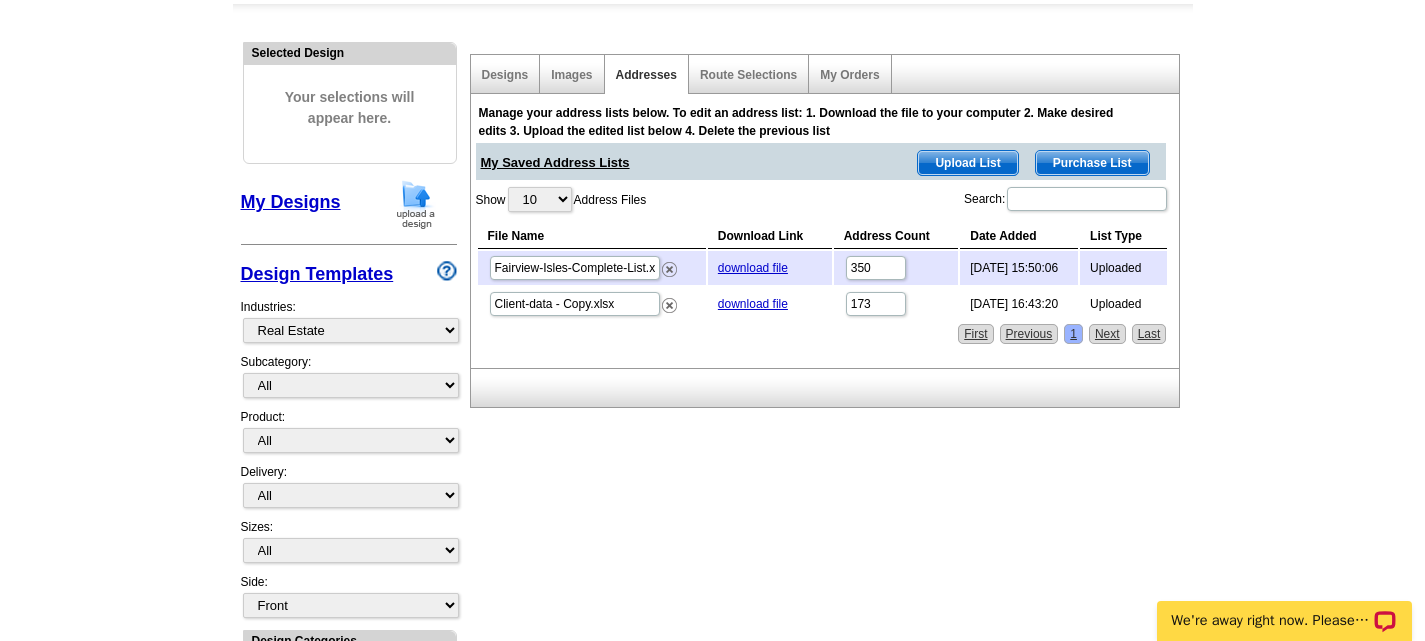 scroll, scrollTop: 0, scrollLeft: 0, axis: both 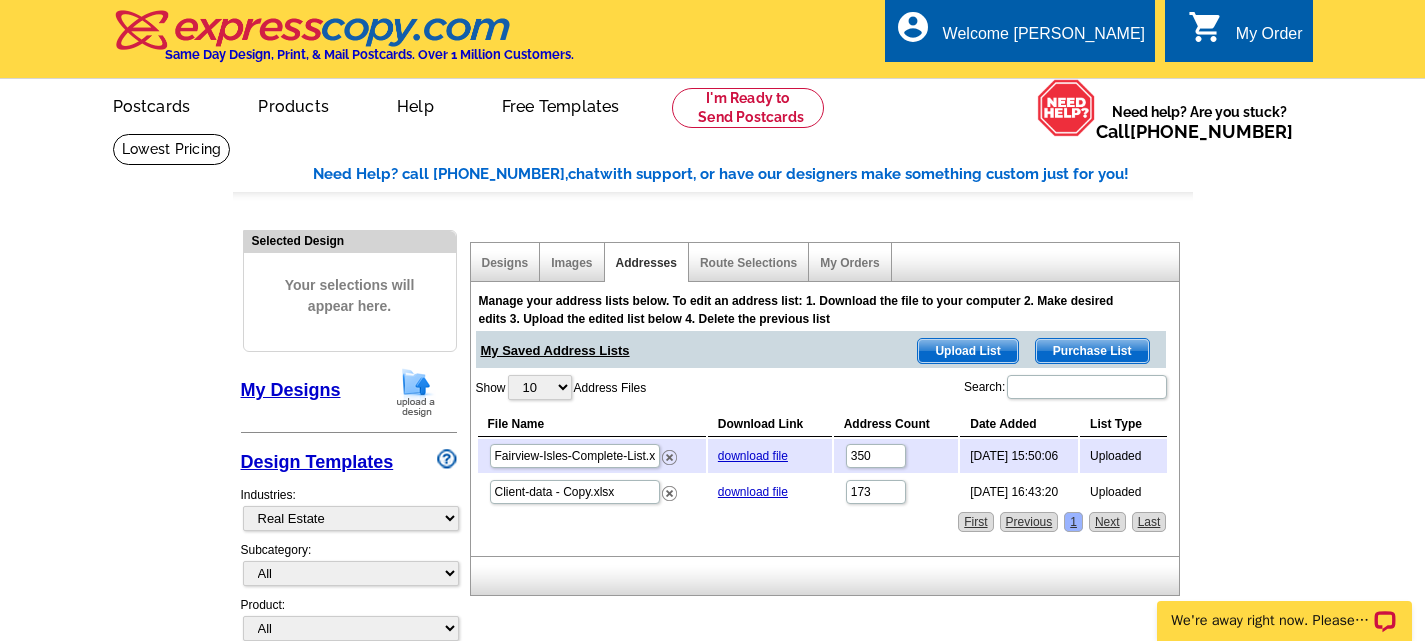 click on "Images" at bounding box center (572, 262) 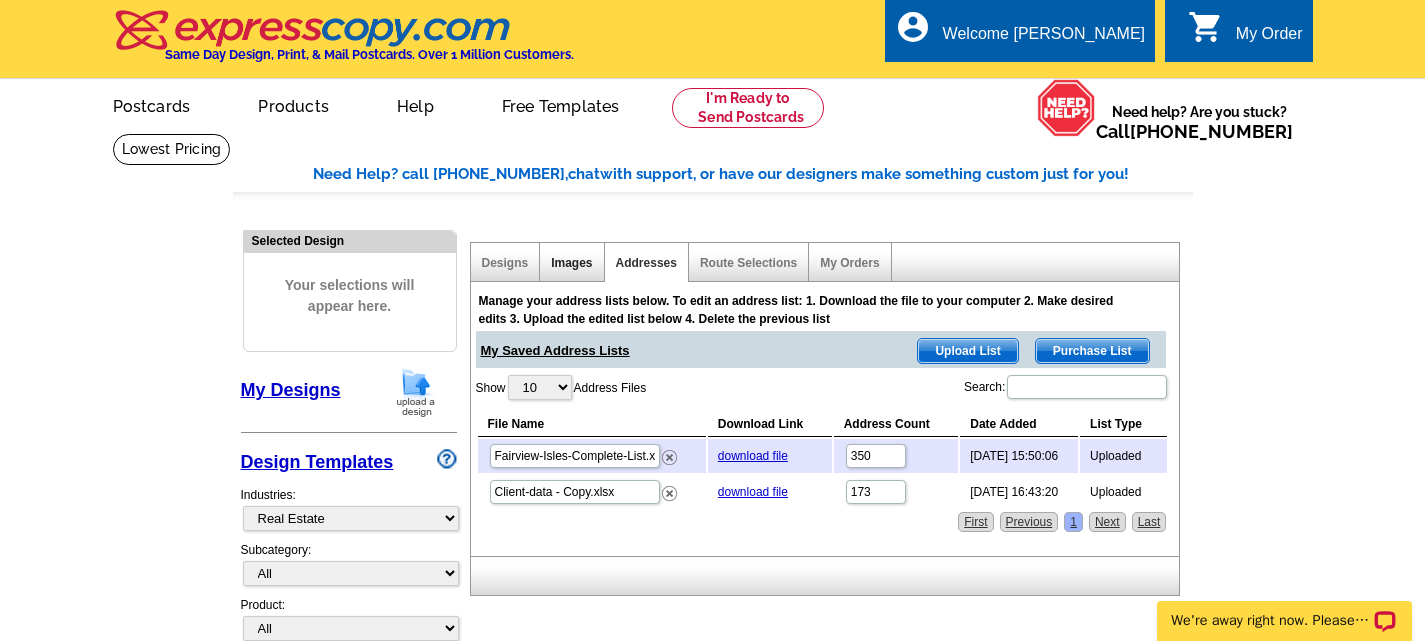 click on "Images" at bounding box center (571, 263) 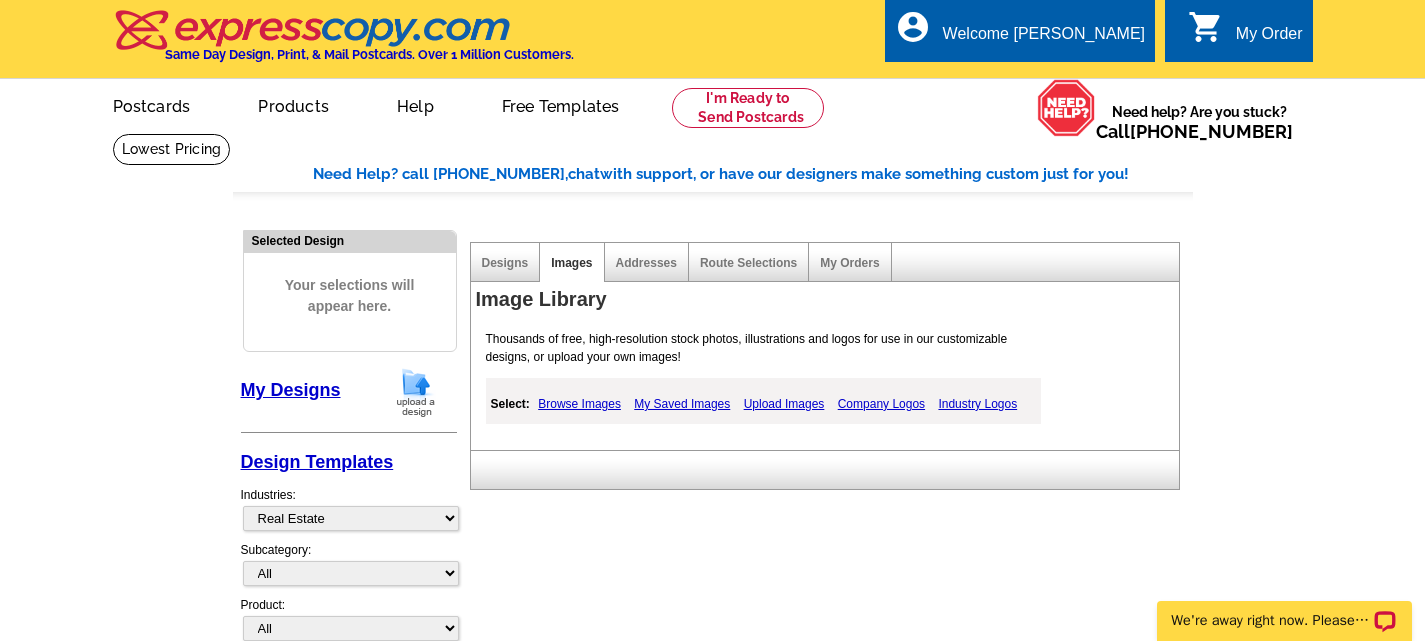 click on "Browse Images" at bounding box center (579, 404) 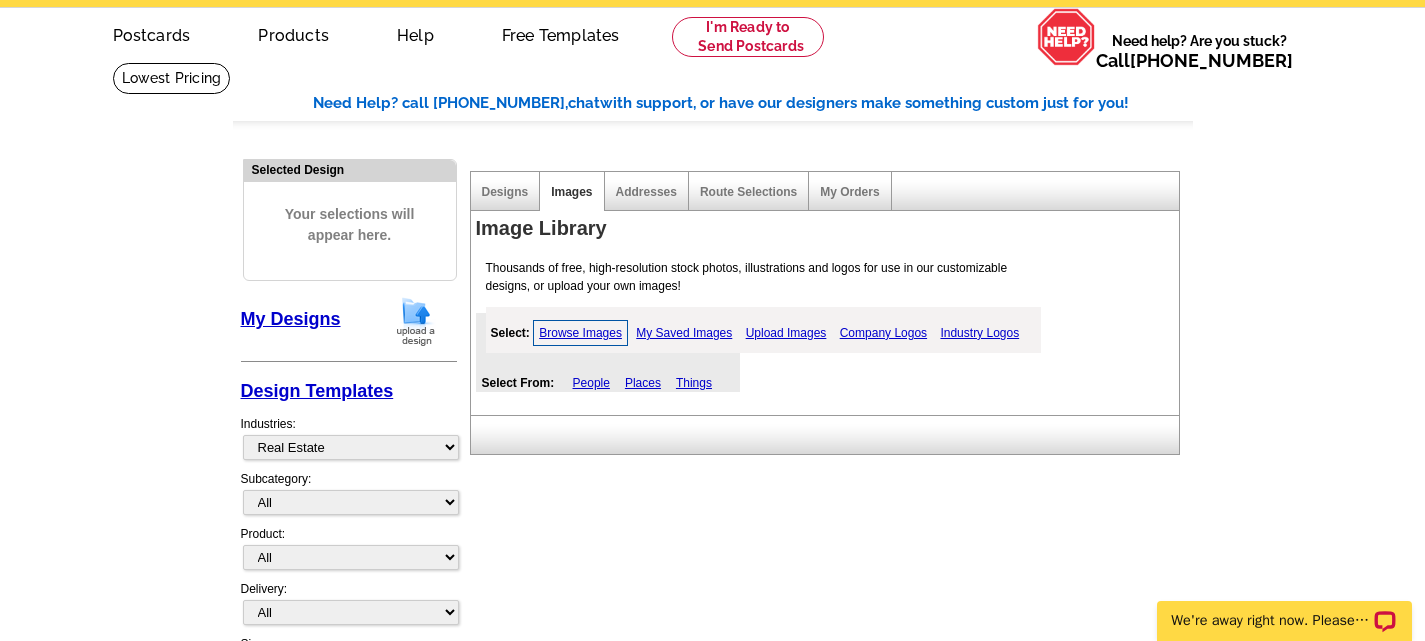 scroll, scrollTop: 69, scrollLeft: 0, axis: vertical 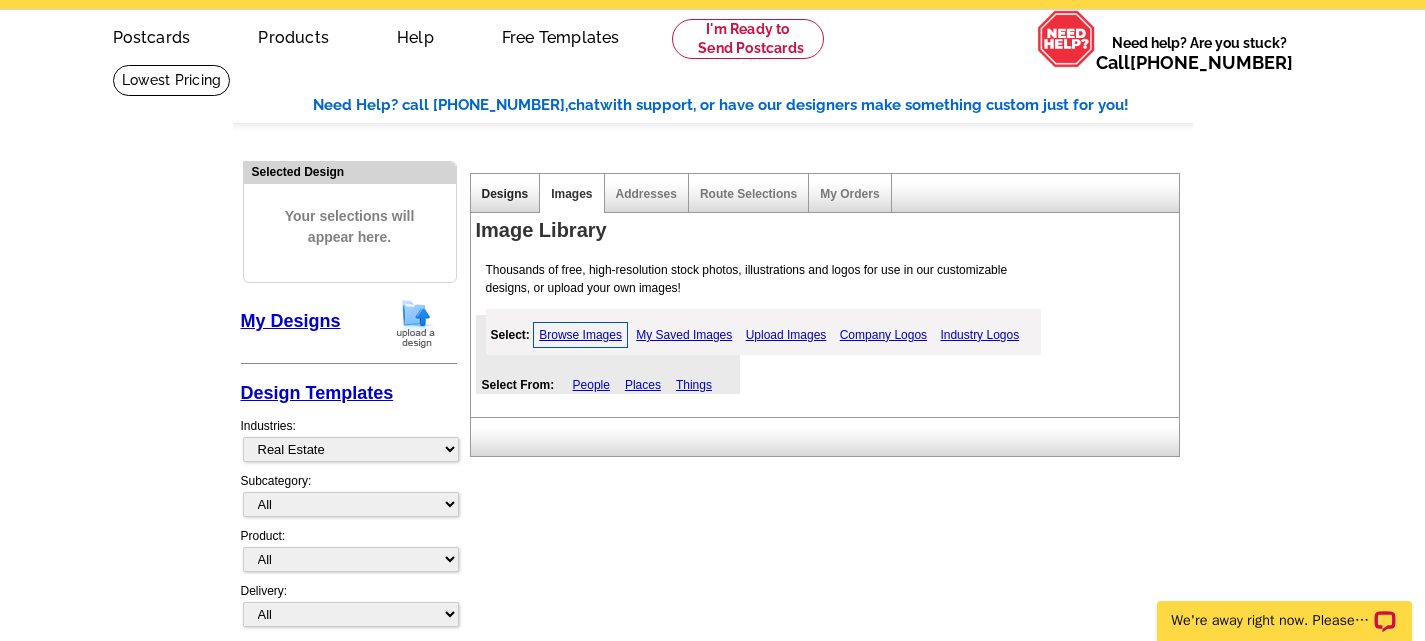 click on "Designs" at bounding box center [505, 194] 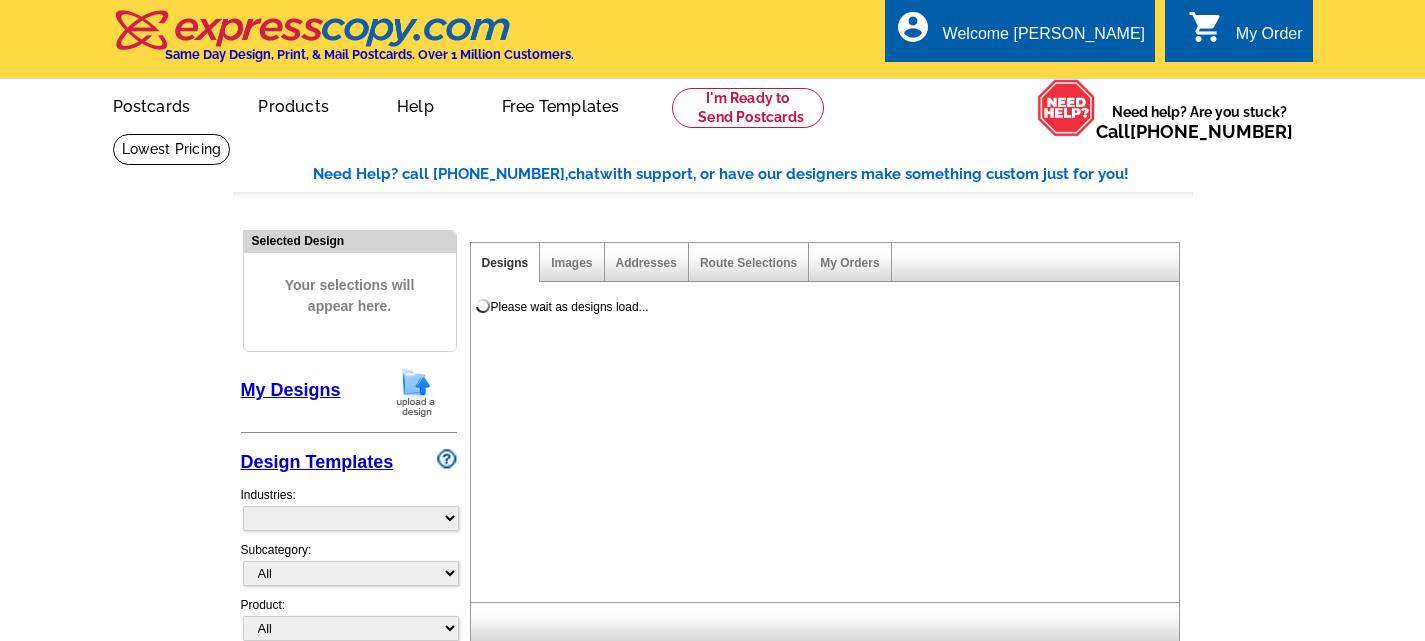 scroll, scrollTop: 0, scrollLeft: 0, axis: both 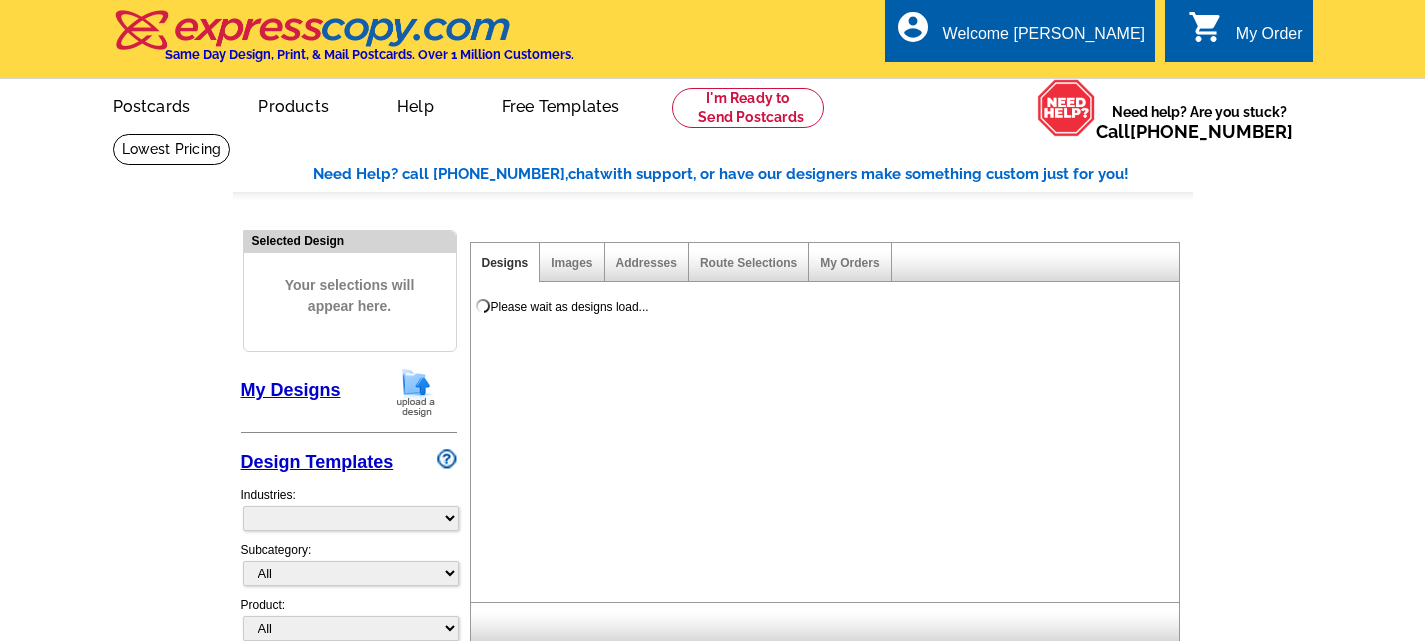 select on "785" 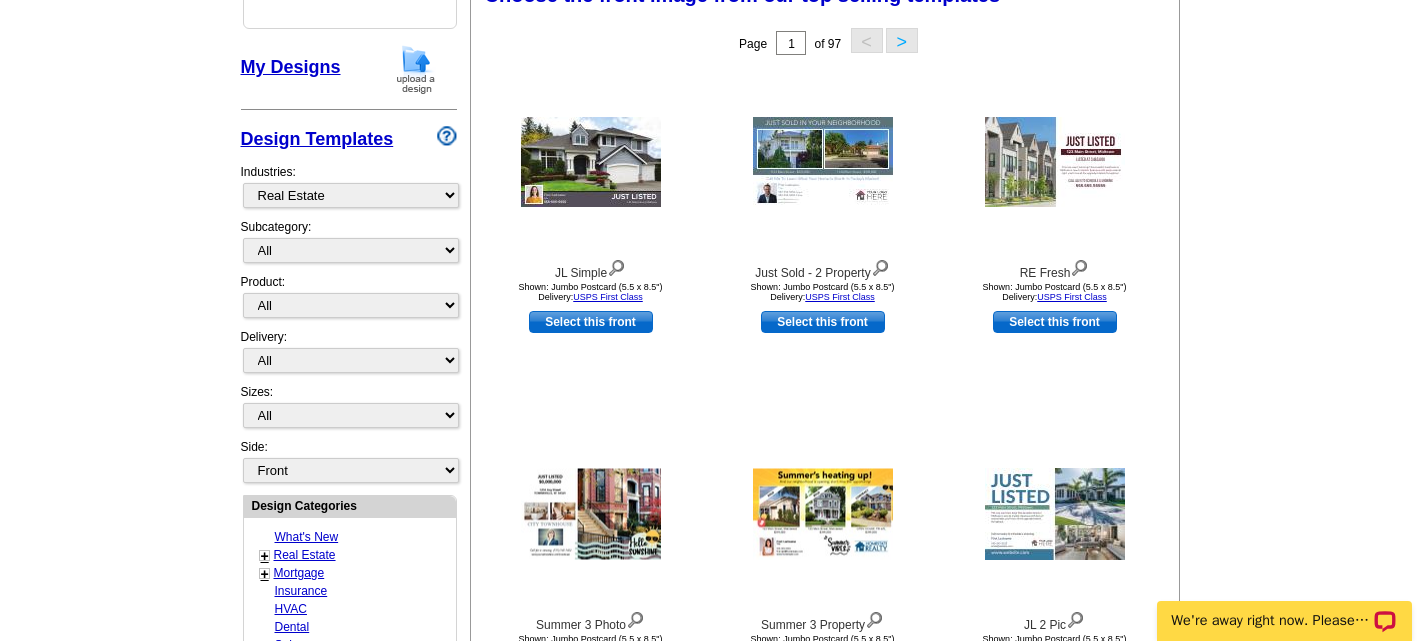scroll, scrollTop: 0, scrollLeft: 0, axis: both 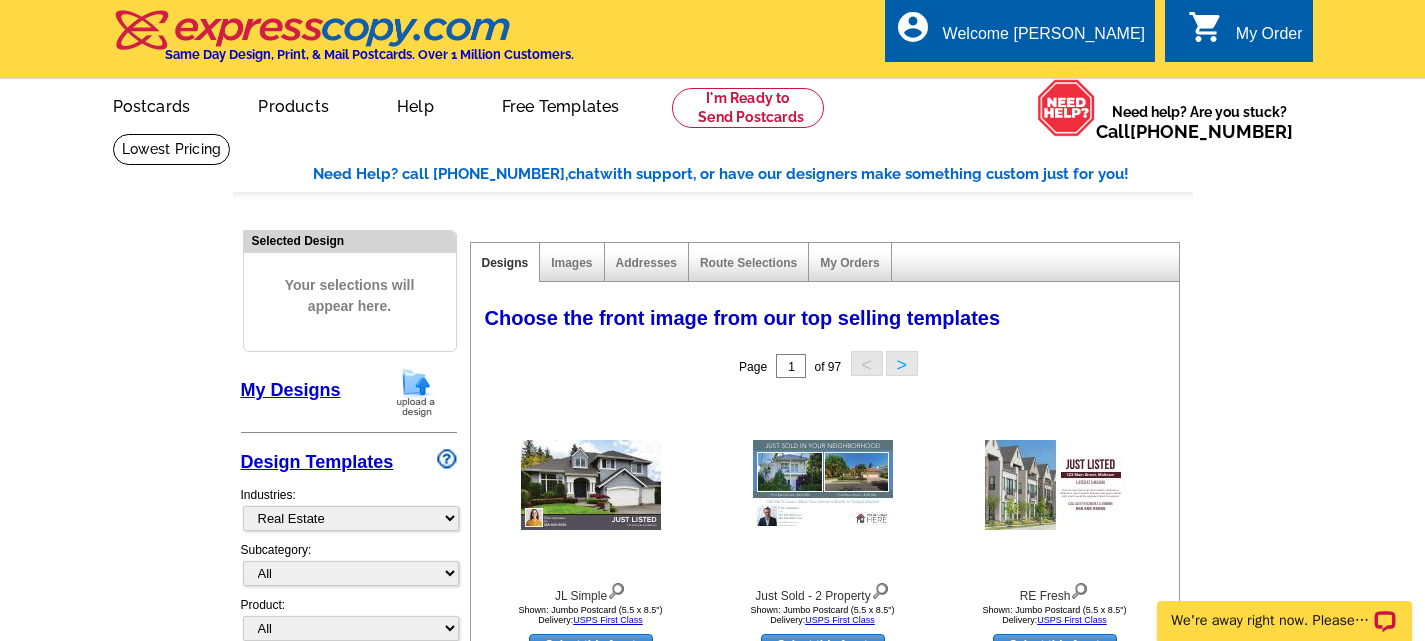drag, startPoint x: 1430, startPoint y: 41, endPoint x: 1425, endPoint y: -60, distance: 101.12369 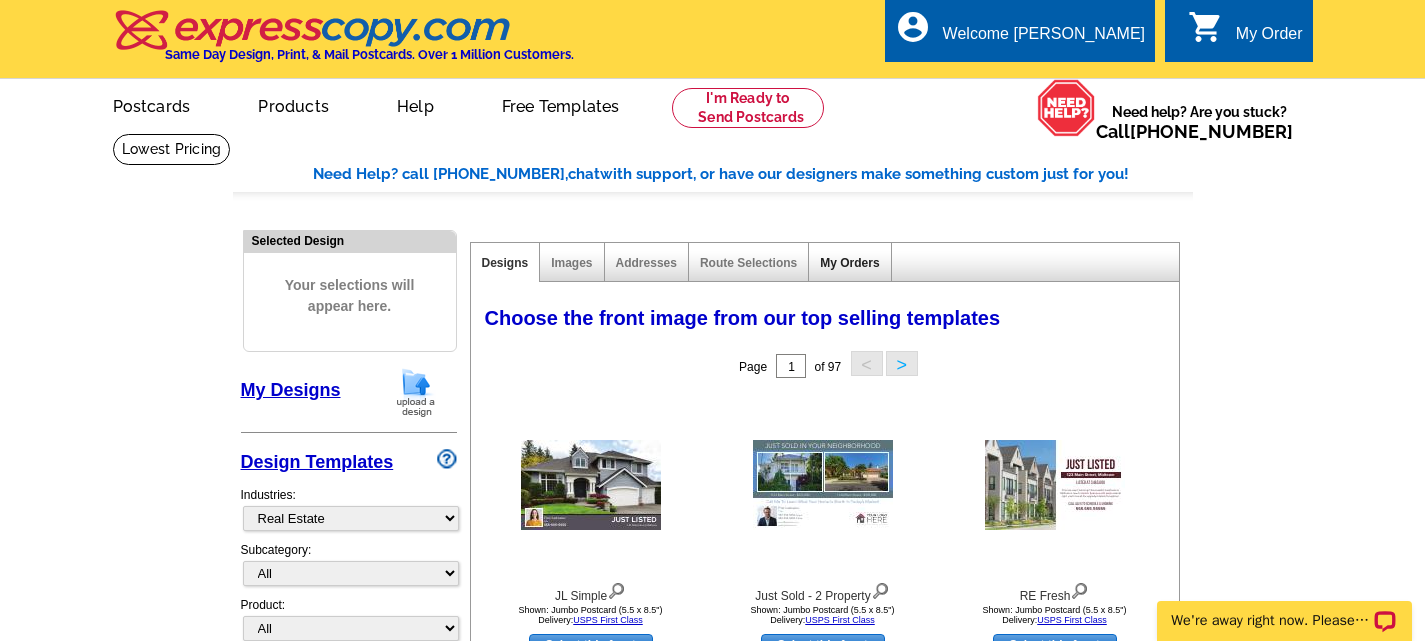 click on "My Orders" at bounding box center [849, 263] 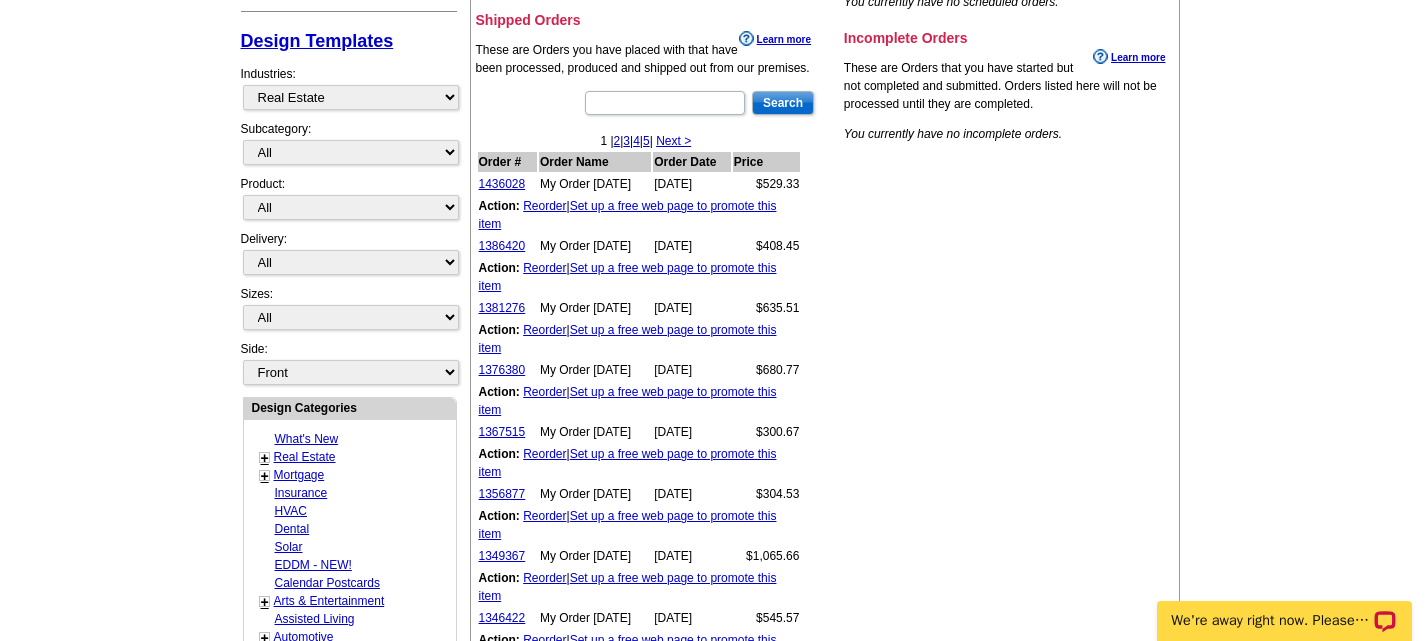 scroll, scrollTop: 423, scrollLeft: 0, axis: vertical 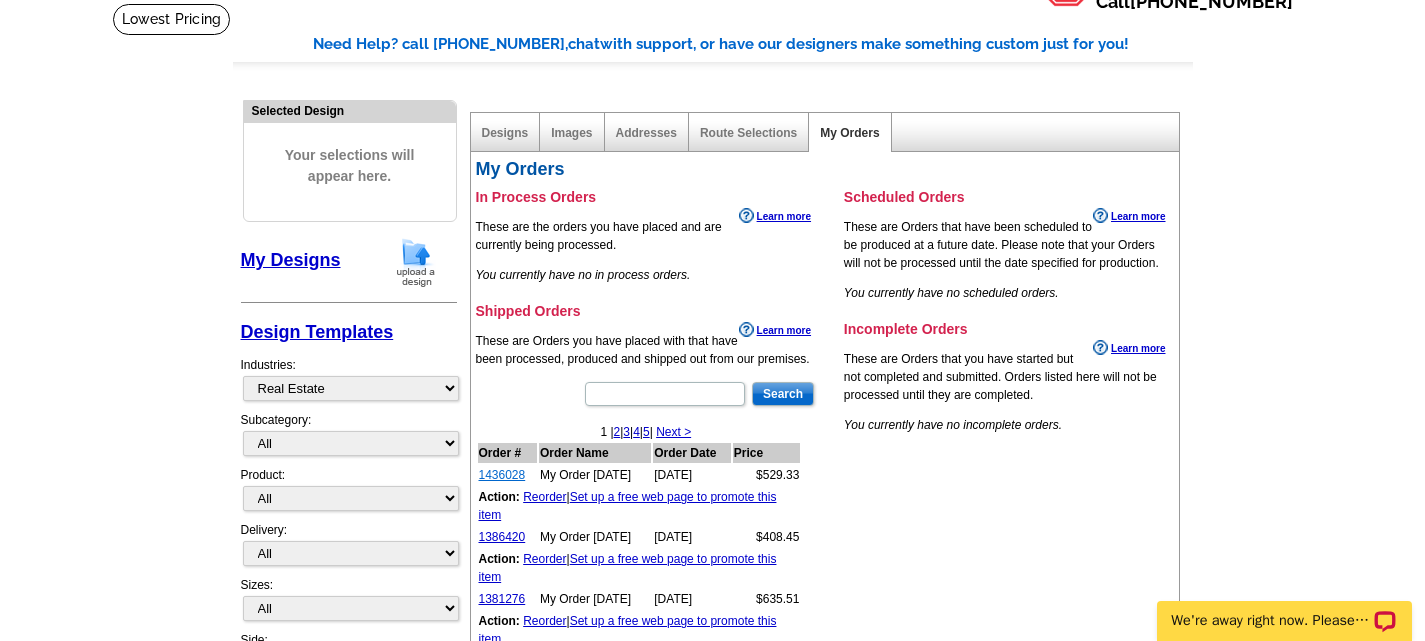 click on "1436028" at bounding box center (502, 475) 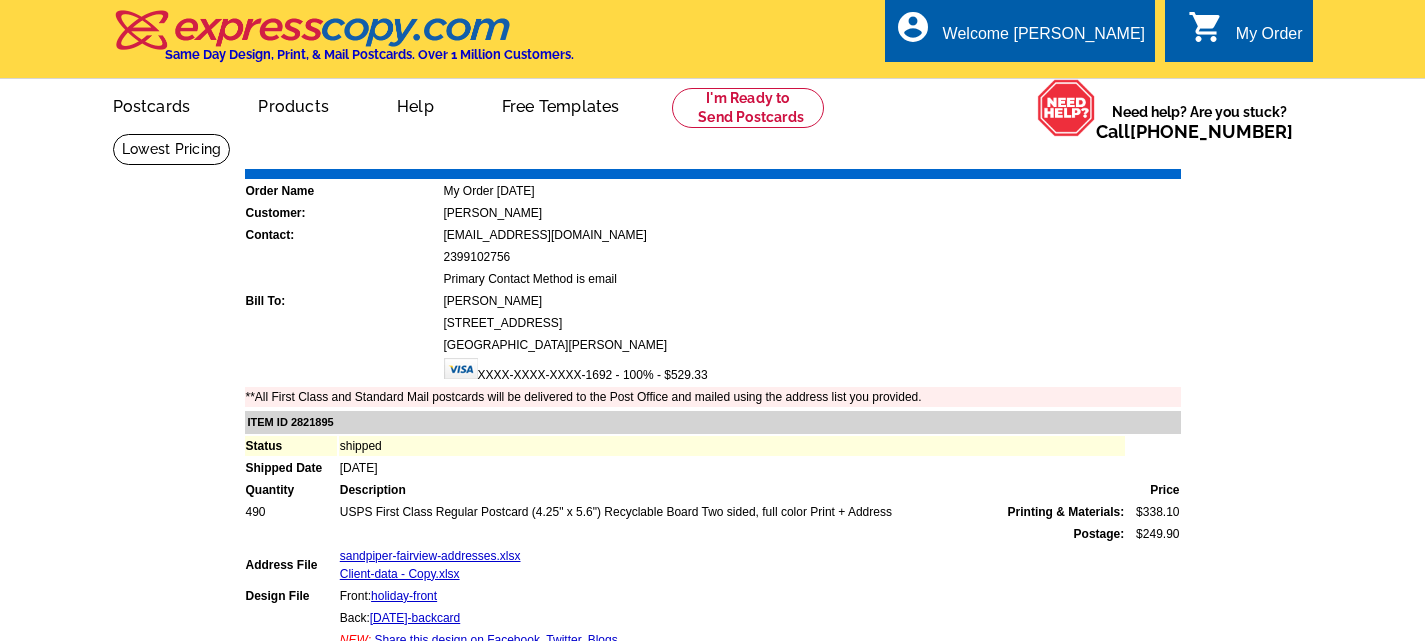 scroll, scrollTop: 0, scrollLeft: 0, axis: both 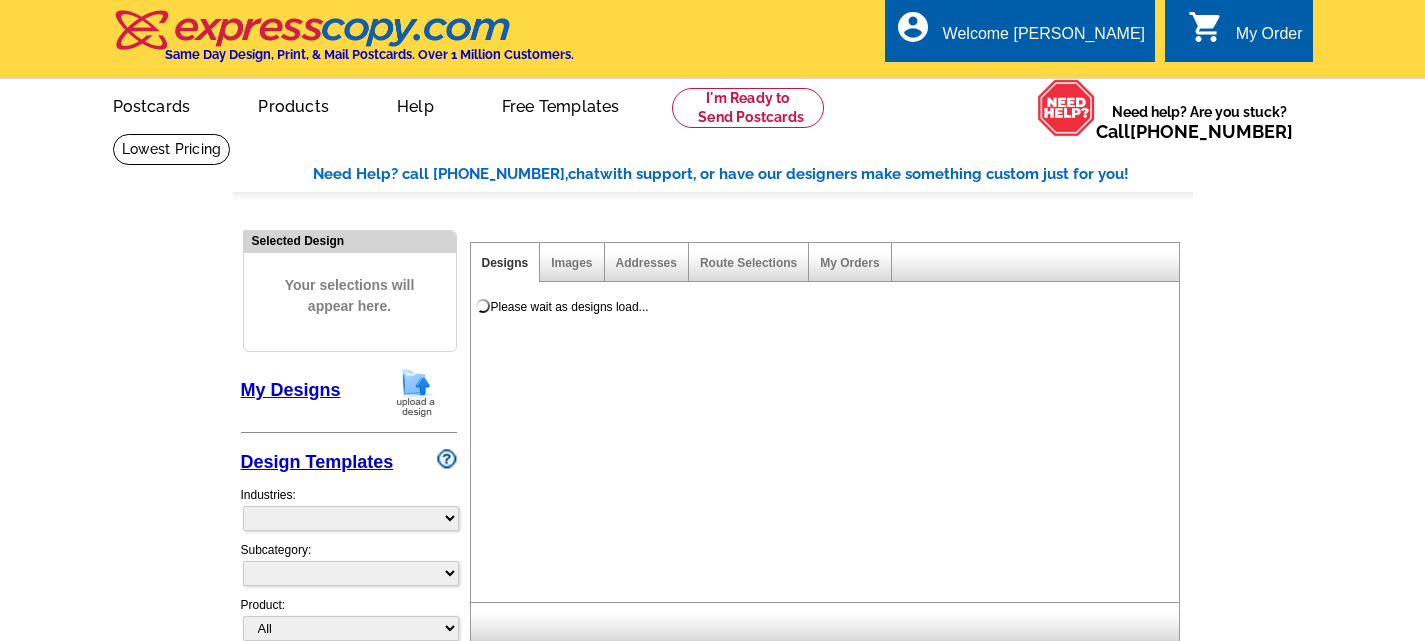 select 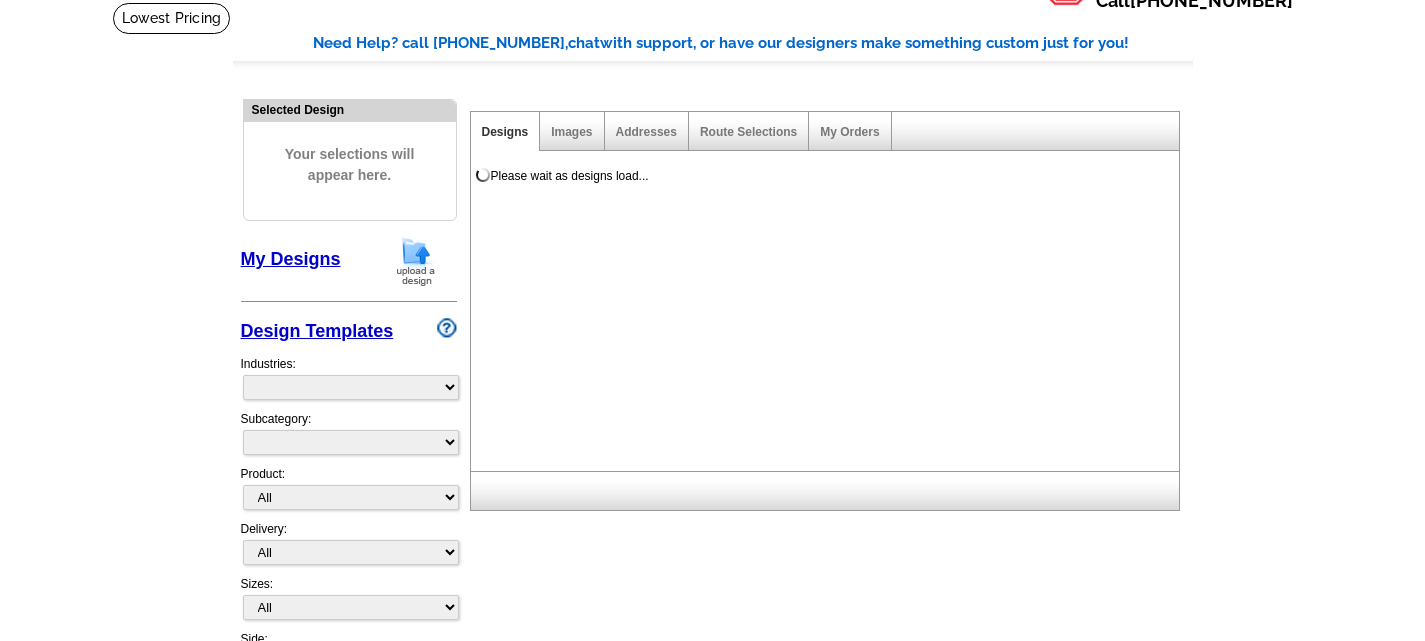scroll, scrollTop: 130, scrollLeft: 0, axis: vertical 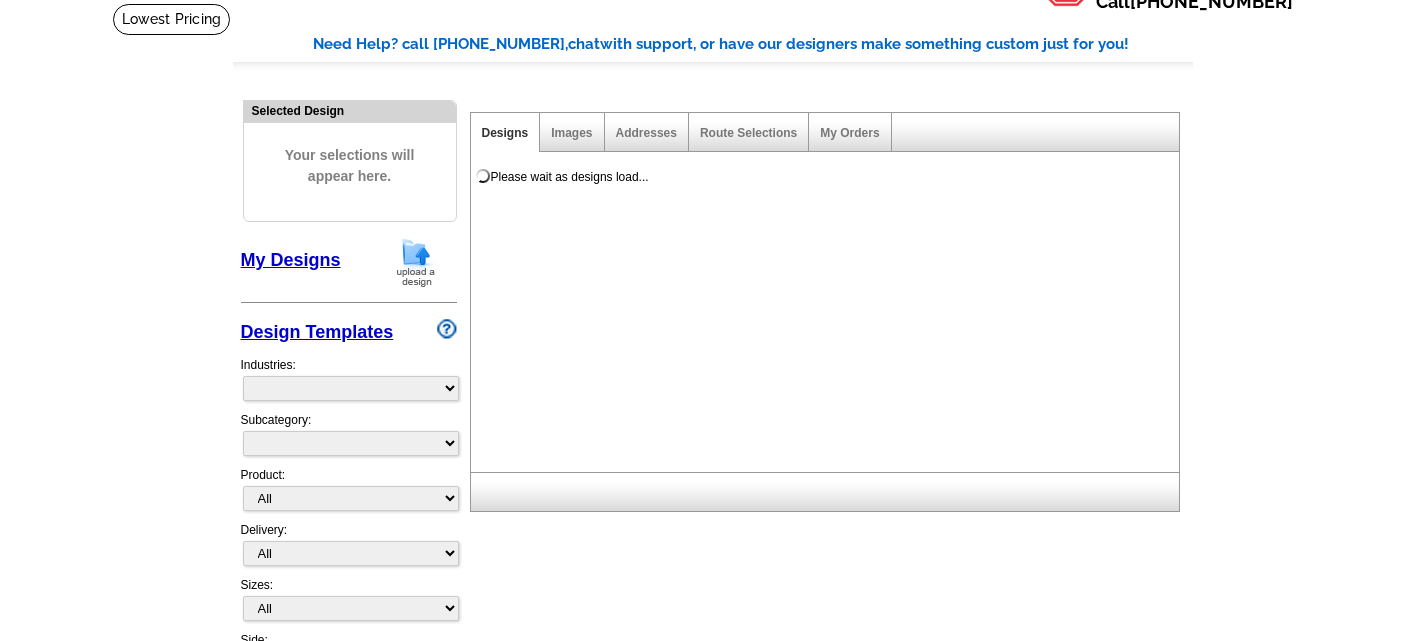 select on "785" 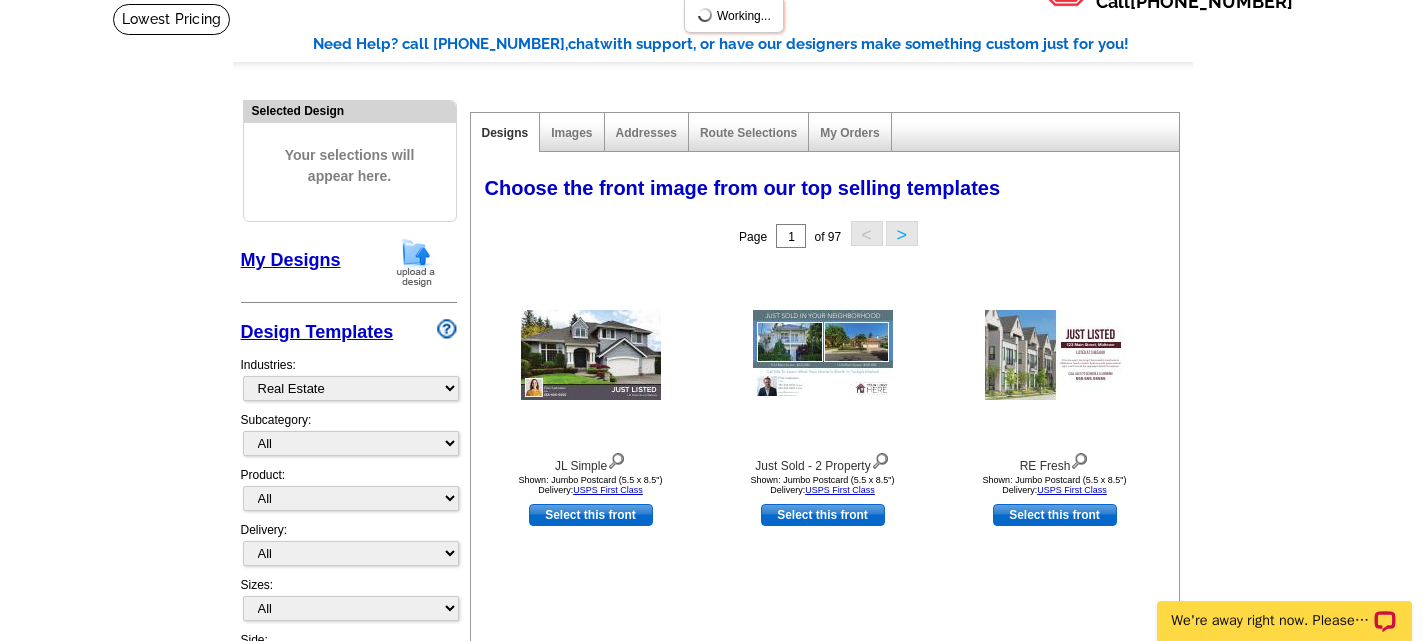 scroll, scrollTop: 0, scrollLeft: 0, axis: both 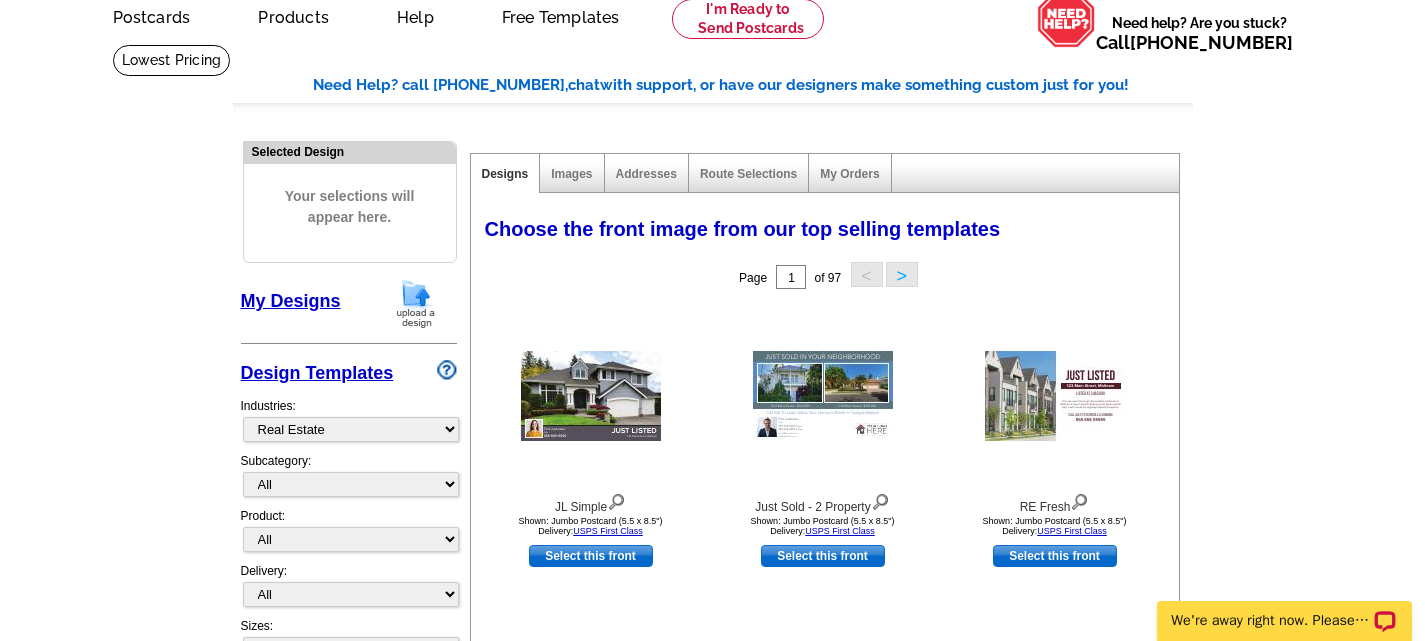 click on "My Designs" at bounding box center (291, 301) 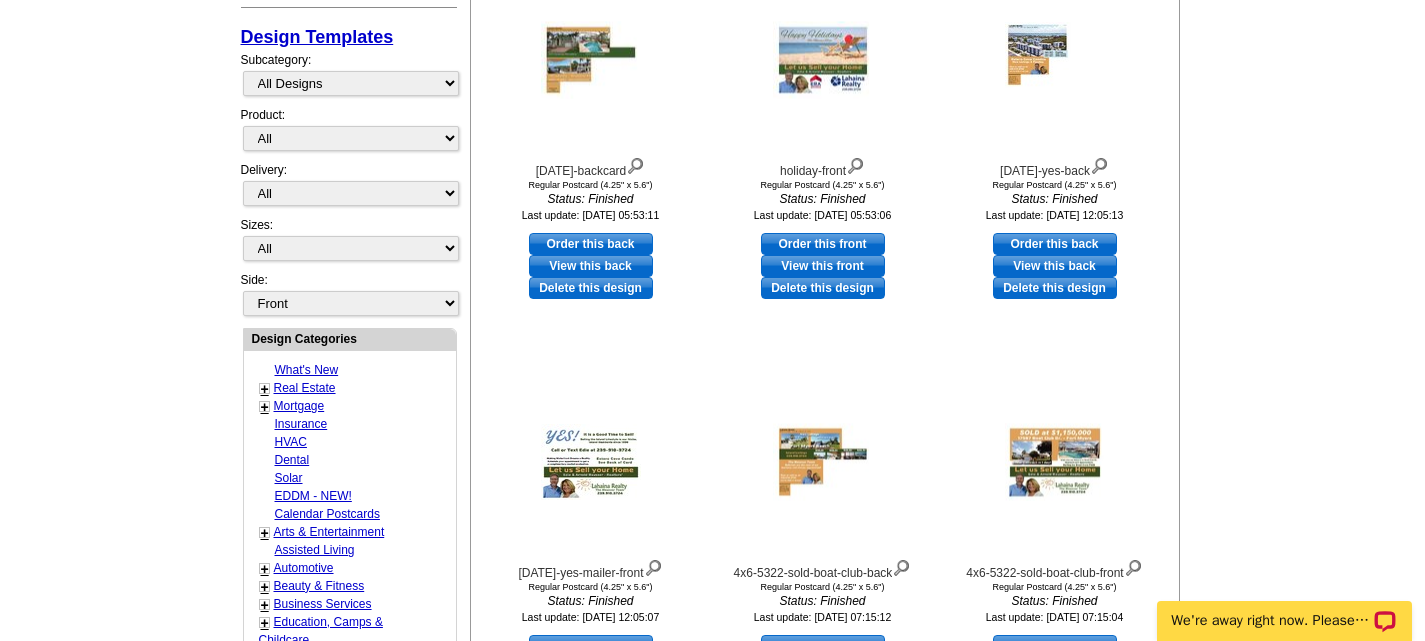 scroll, scrollTop: 423, scrollLeft: 0, axis: vertical 